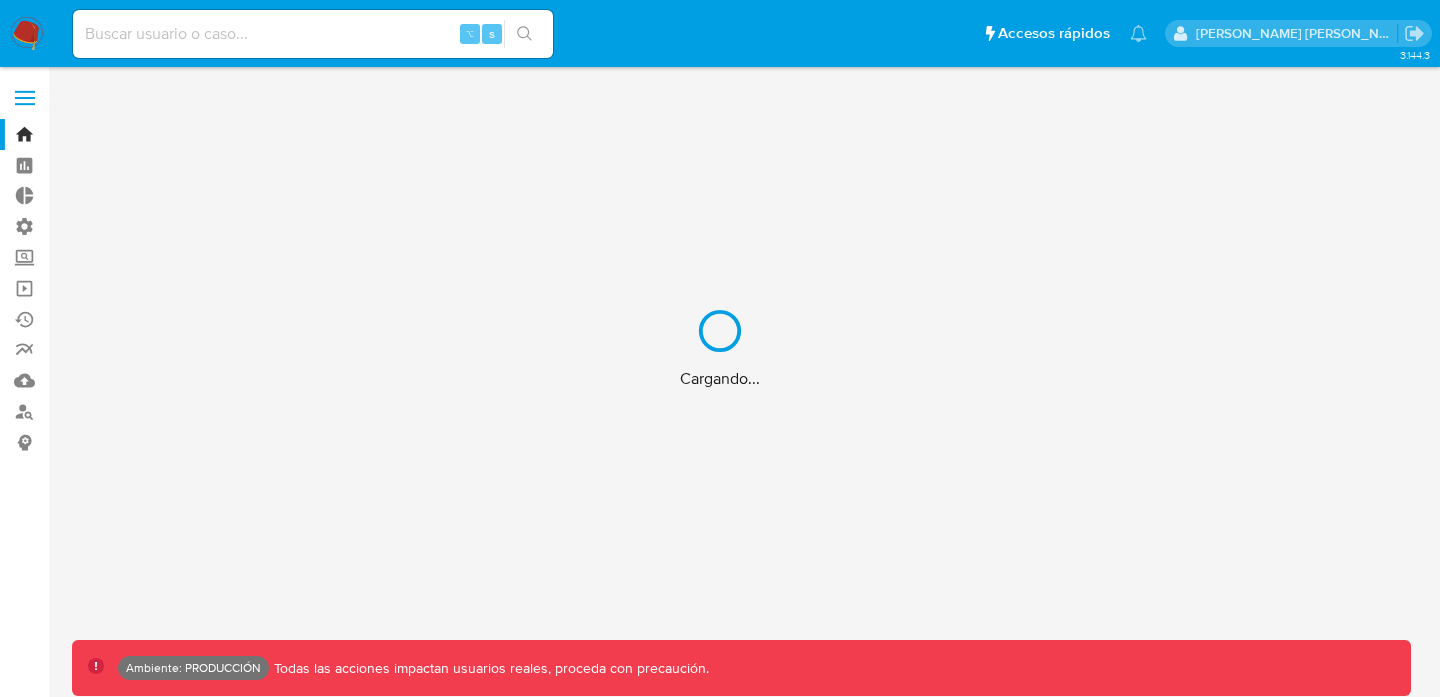scroll, scrollTop: 0, scrollLeft: 0, axis: both 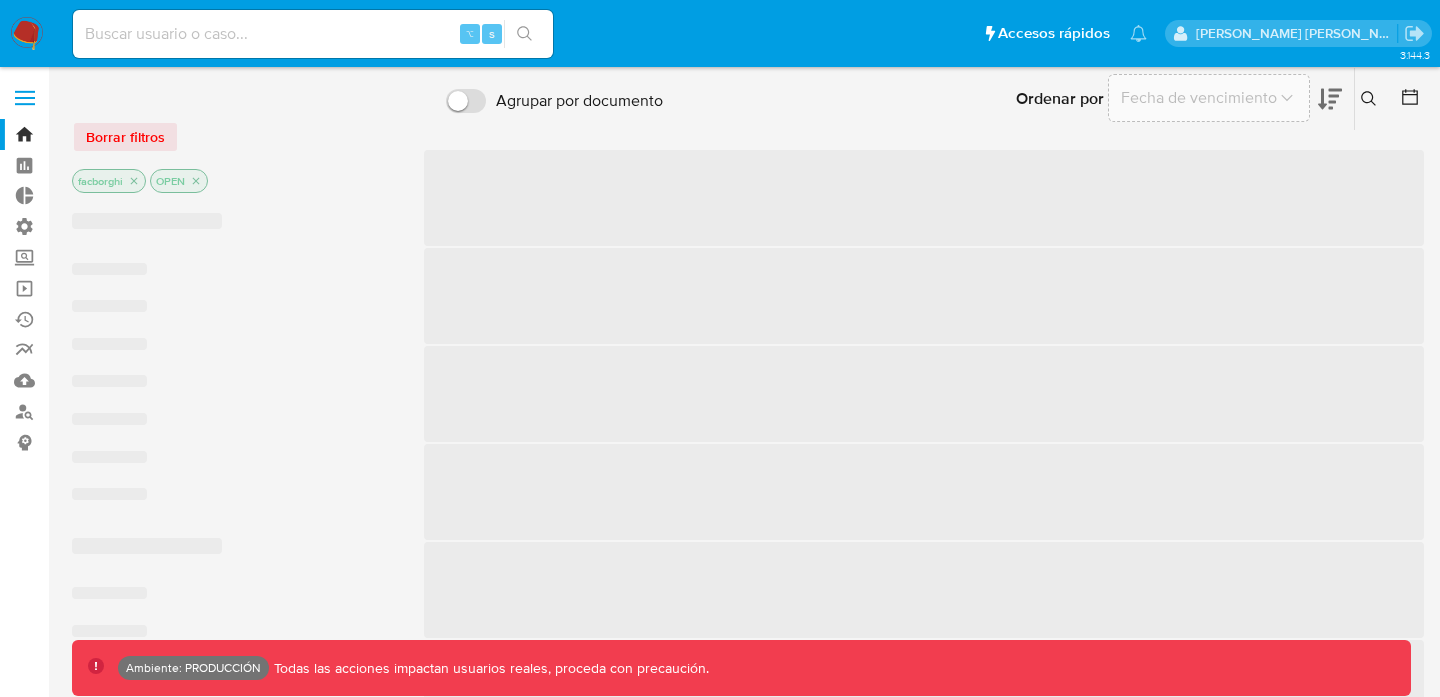click at bounding box center (313, 34) 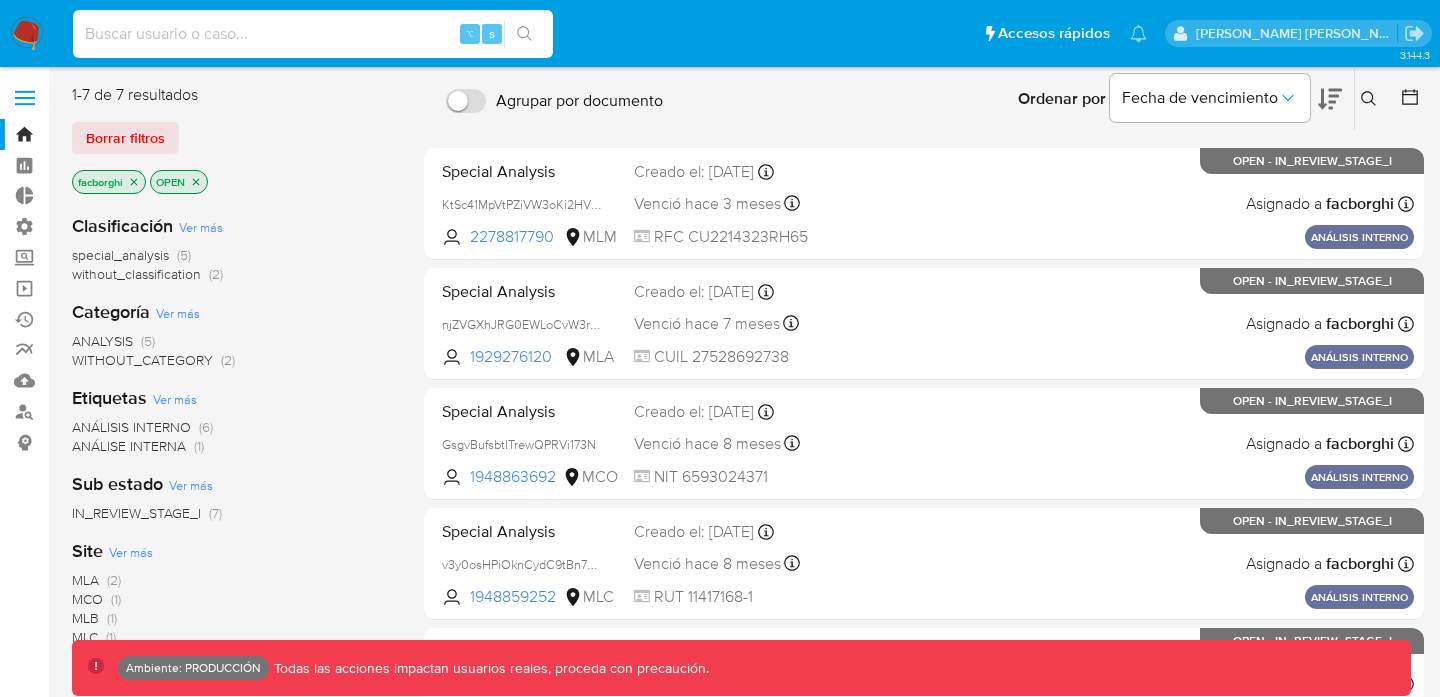 paste on "1872843318" 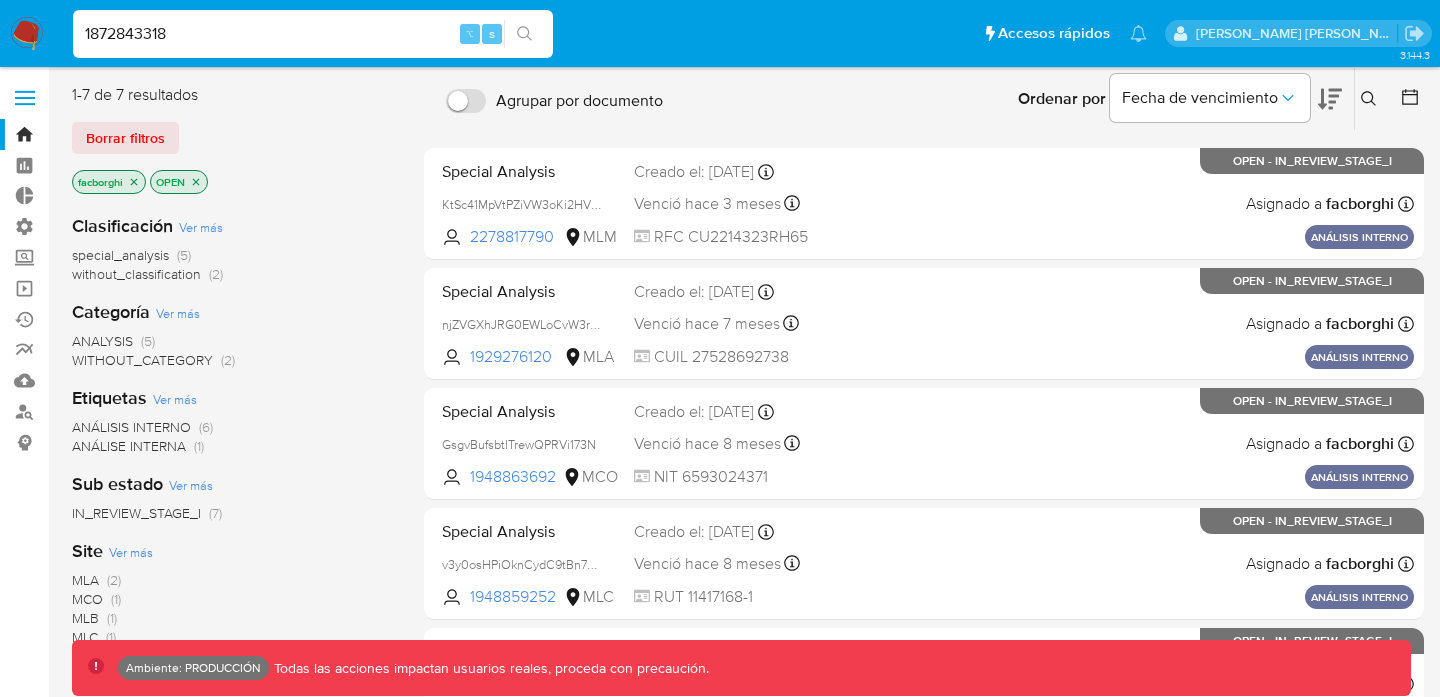 type on "1872843318" 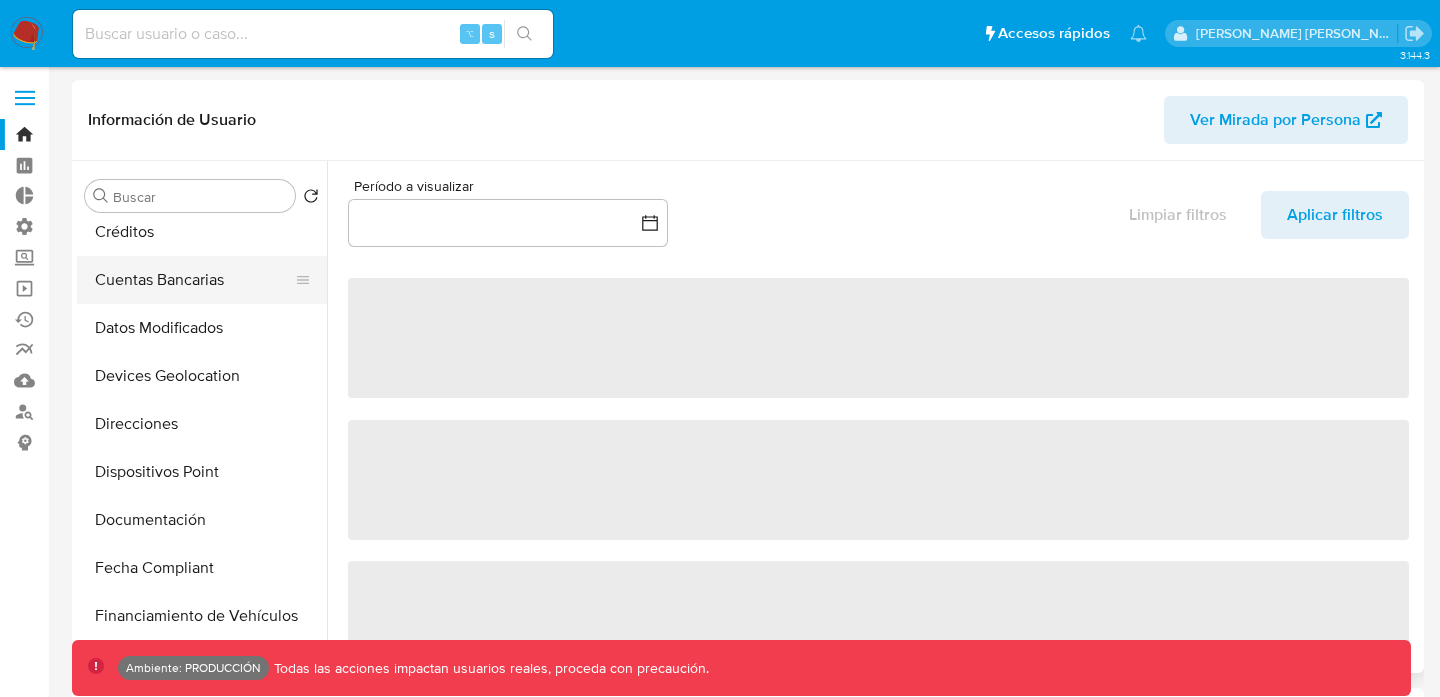 select on "10" 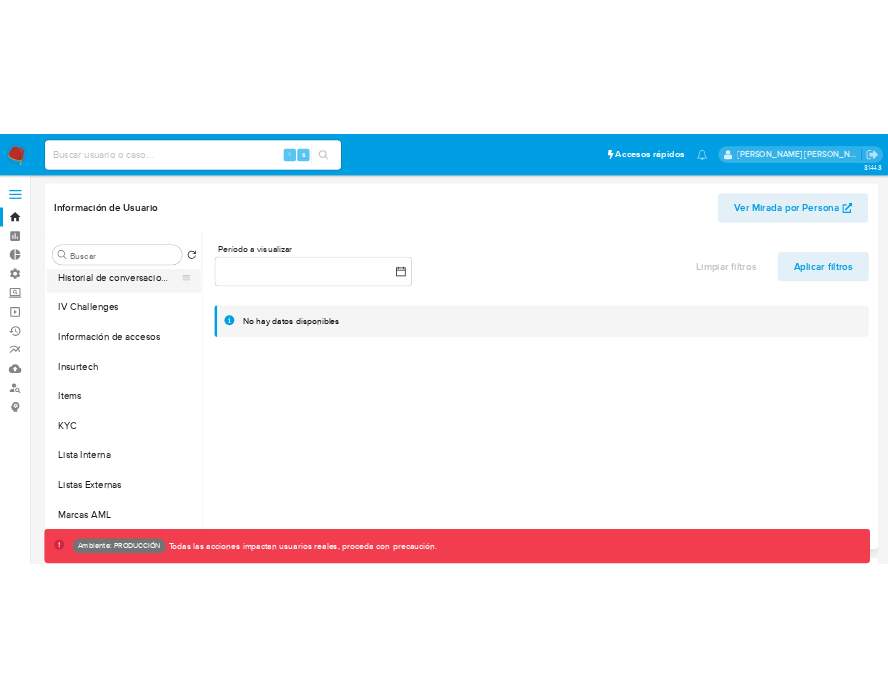 scroll, scrollTop: 797, scrollLeft: 0, axis: vertical 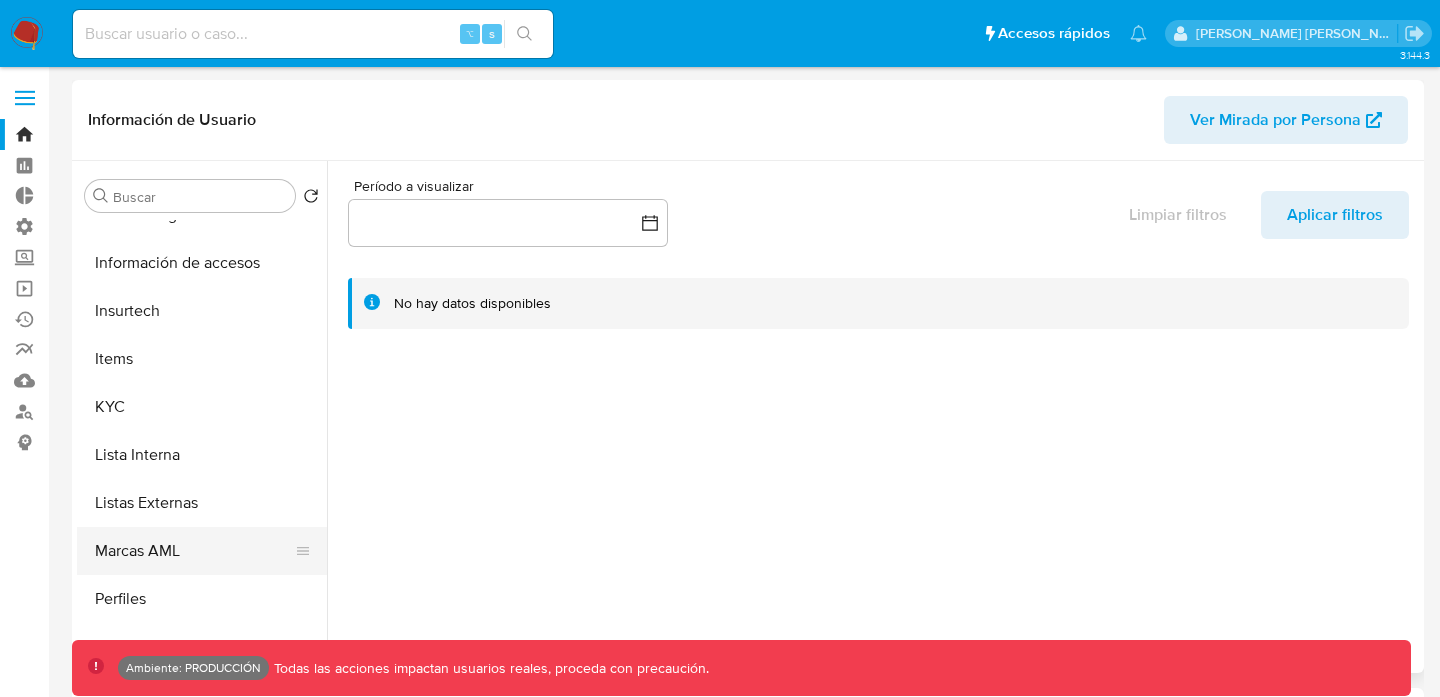 click on "Marcas AML" at bounding box center [194, 551] 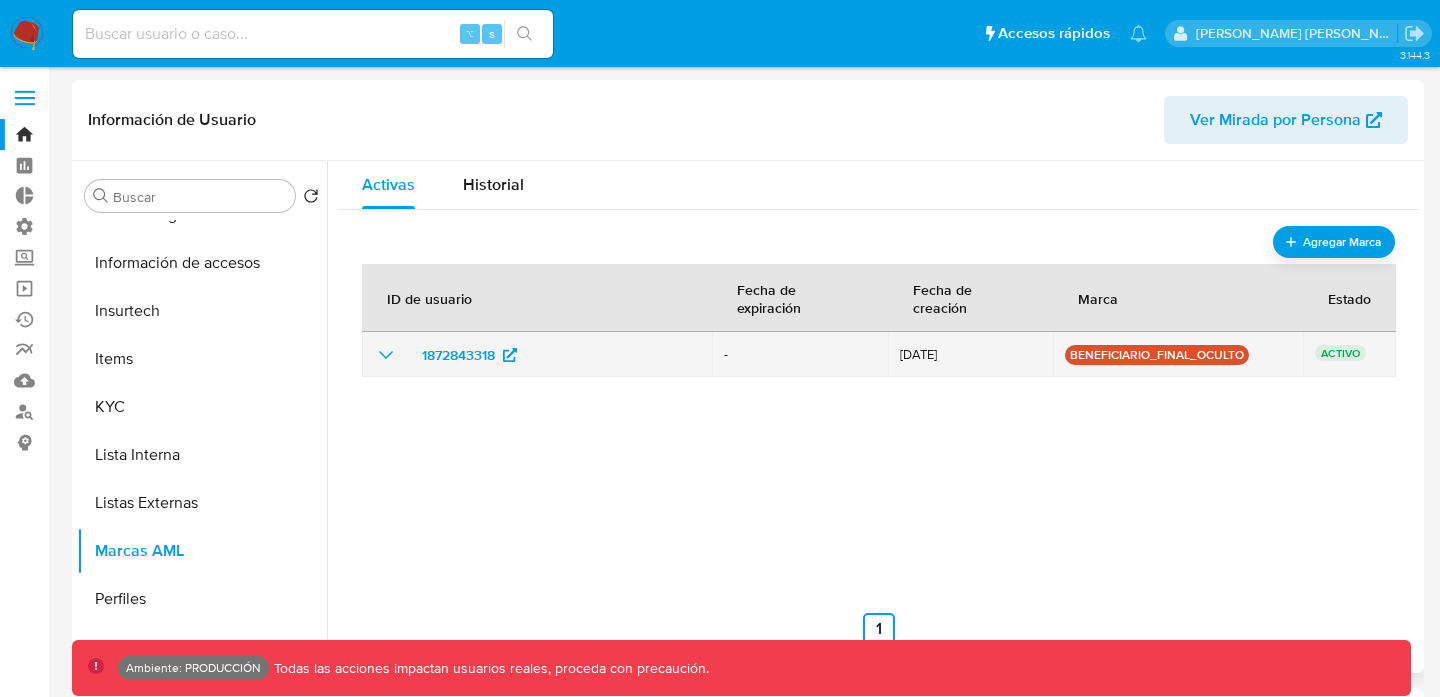 click 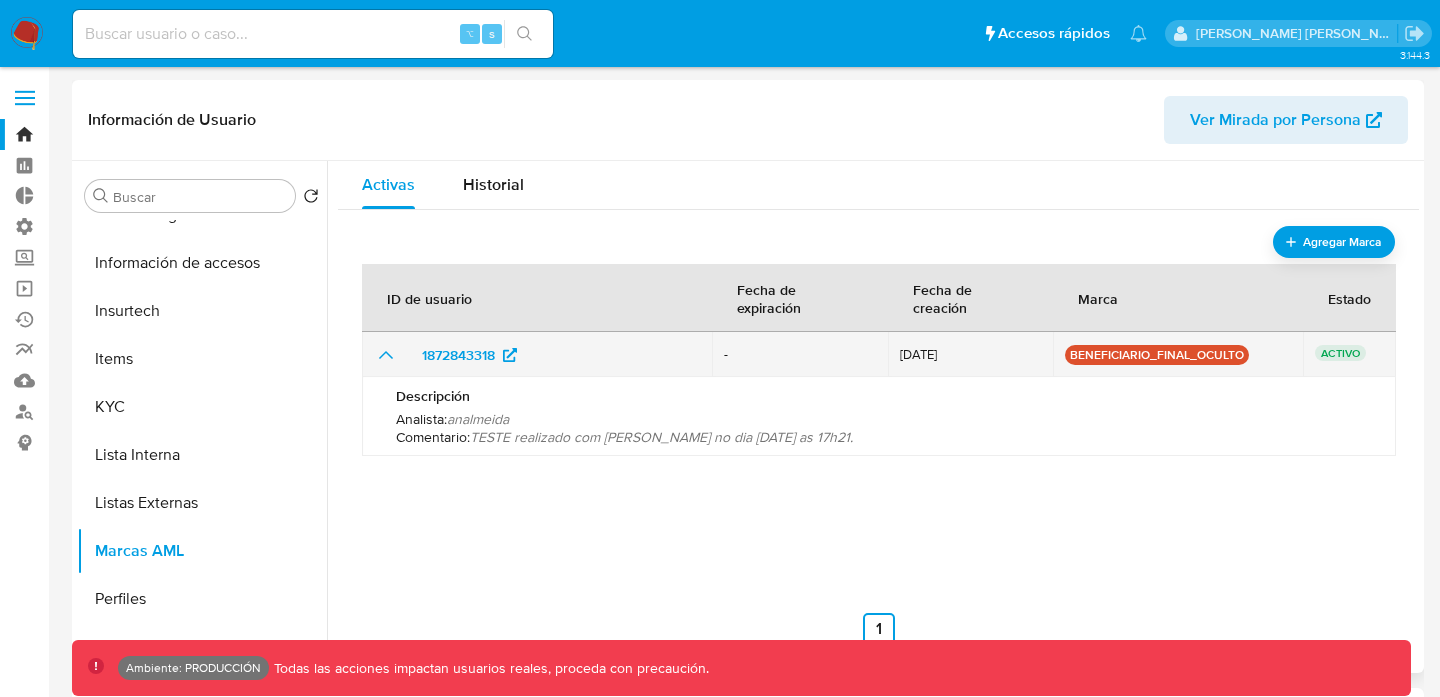 click 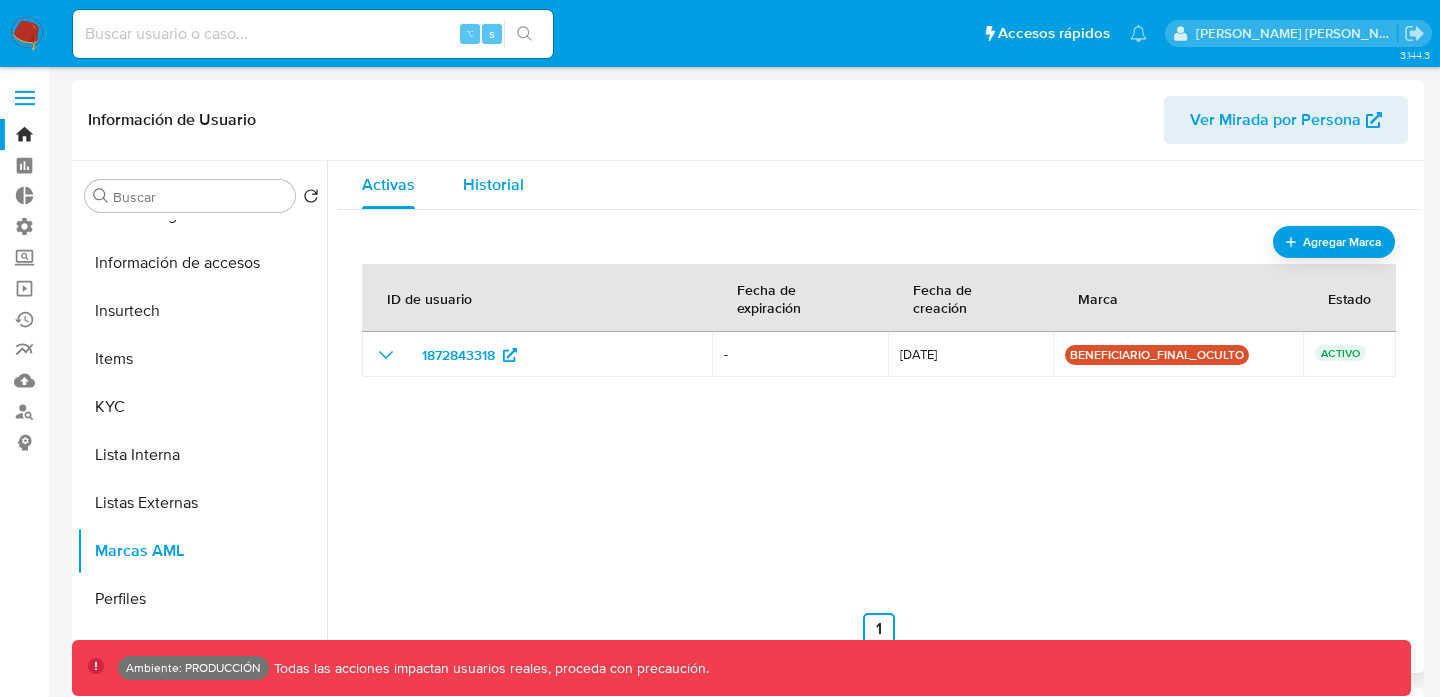 click on "Historial" at bounding box center (493, 185) 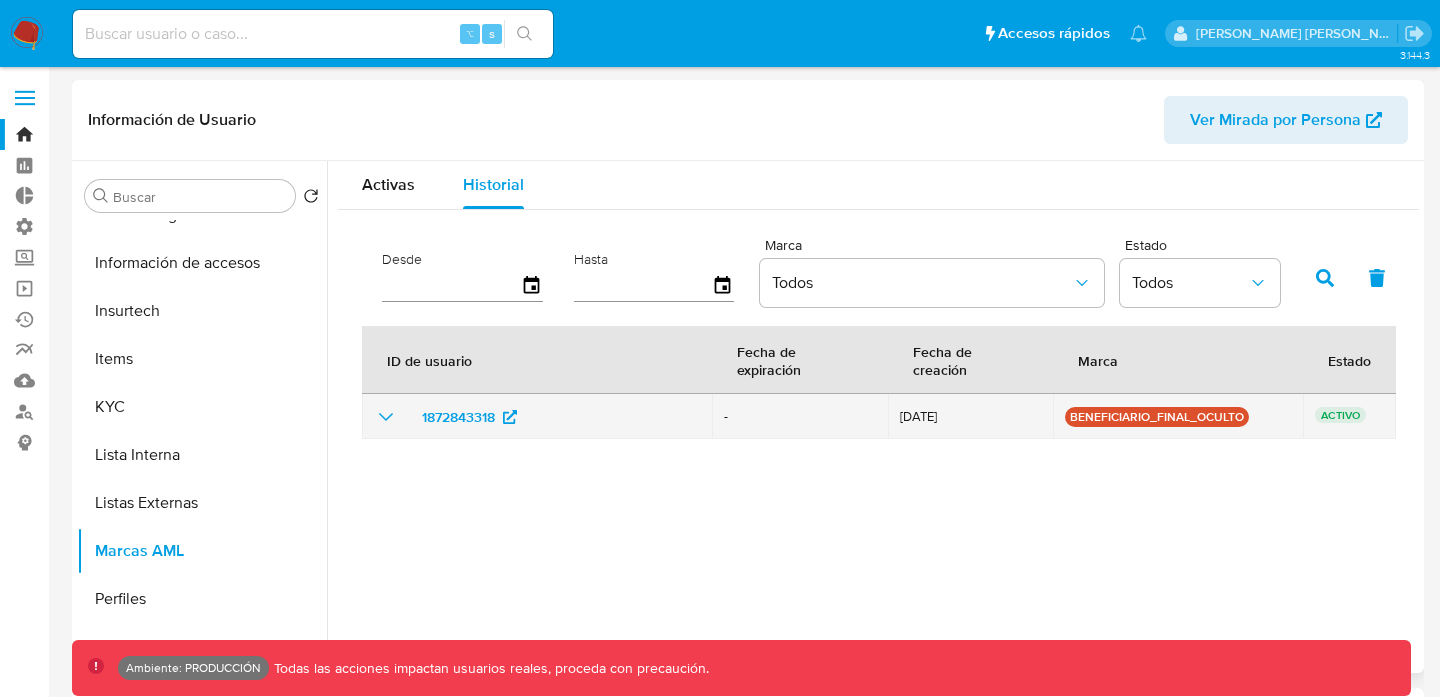 click 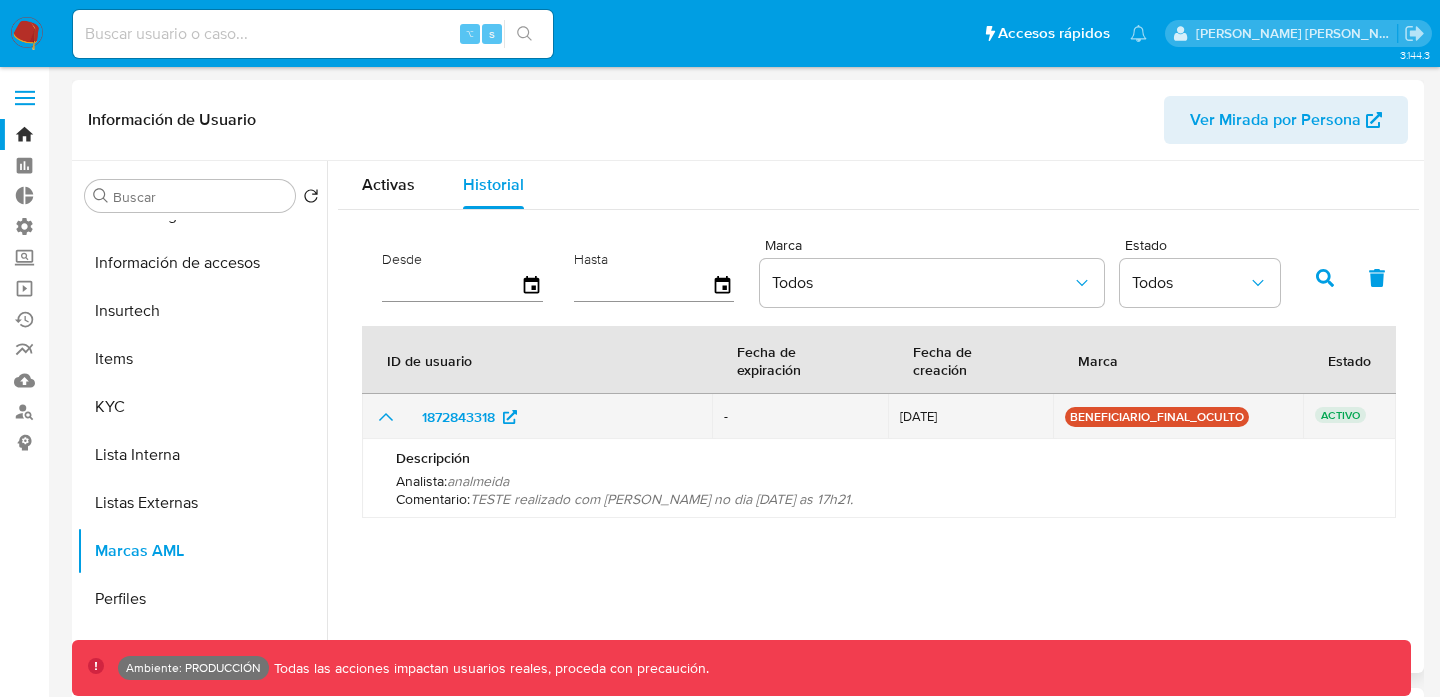 click 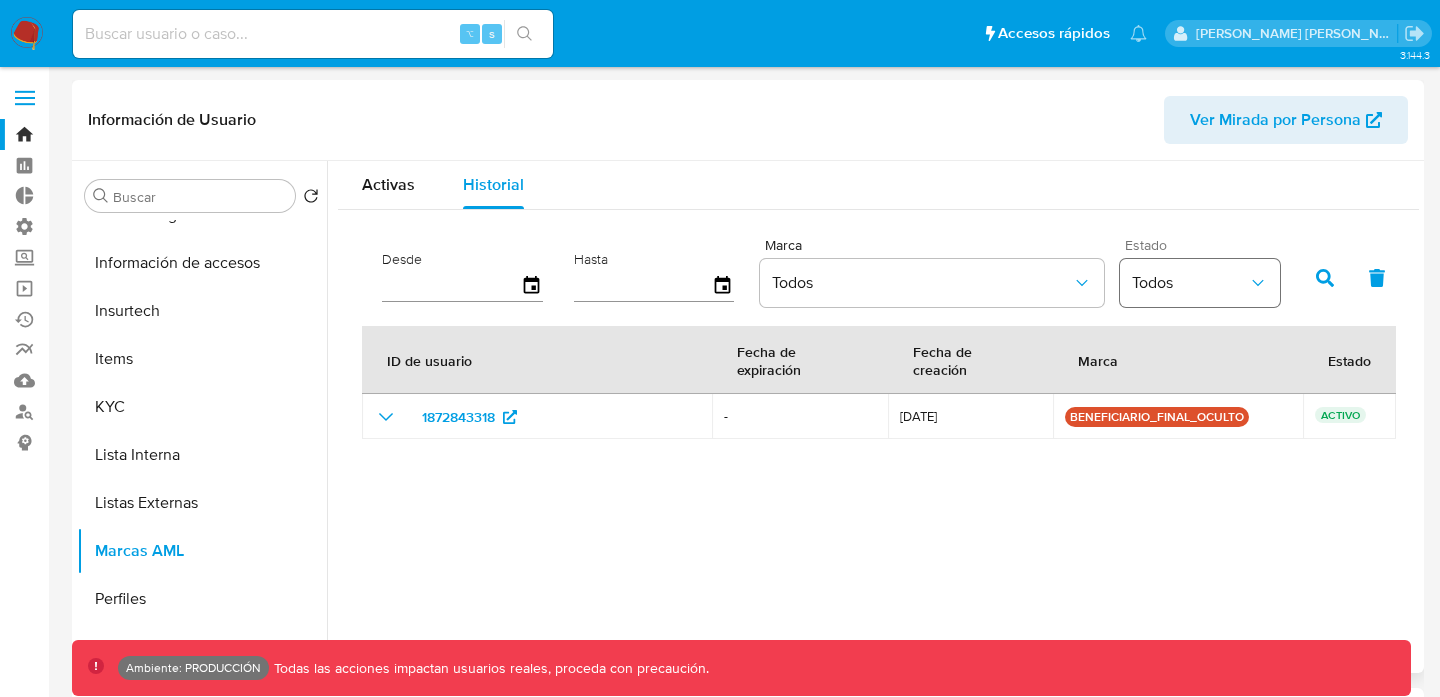 type 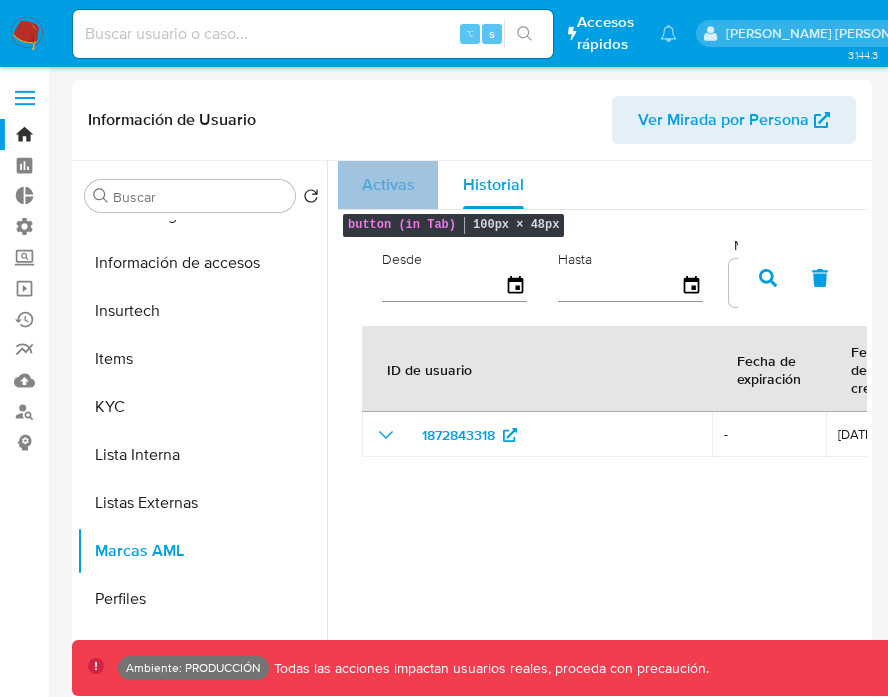 click on "Activas" at bounding box center (388, 185) 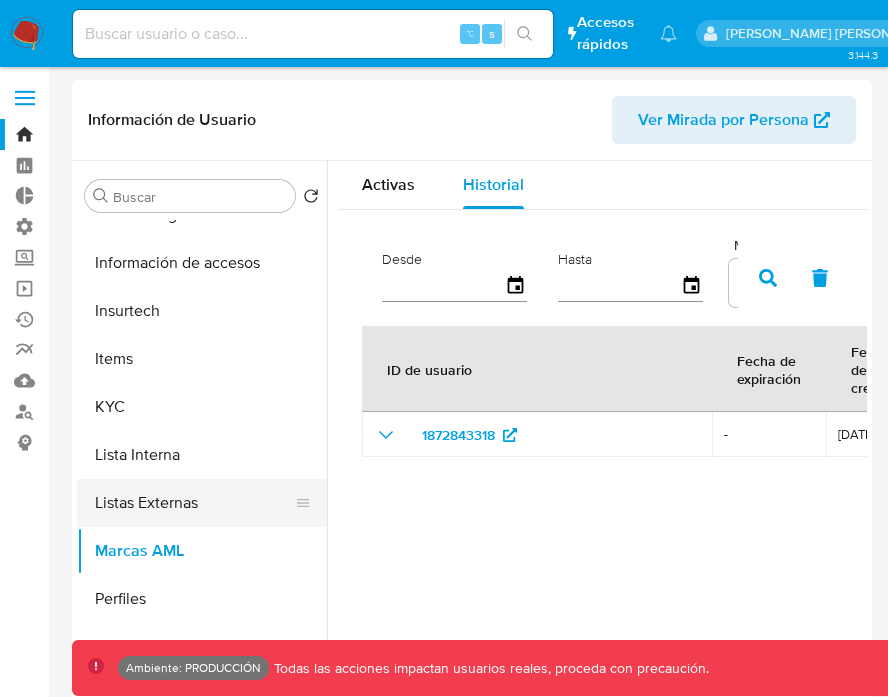 click on "Listas Externas" at bounding box center (194, 503) 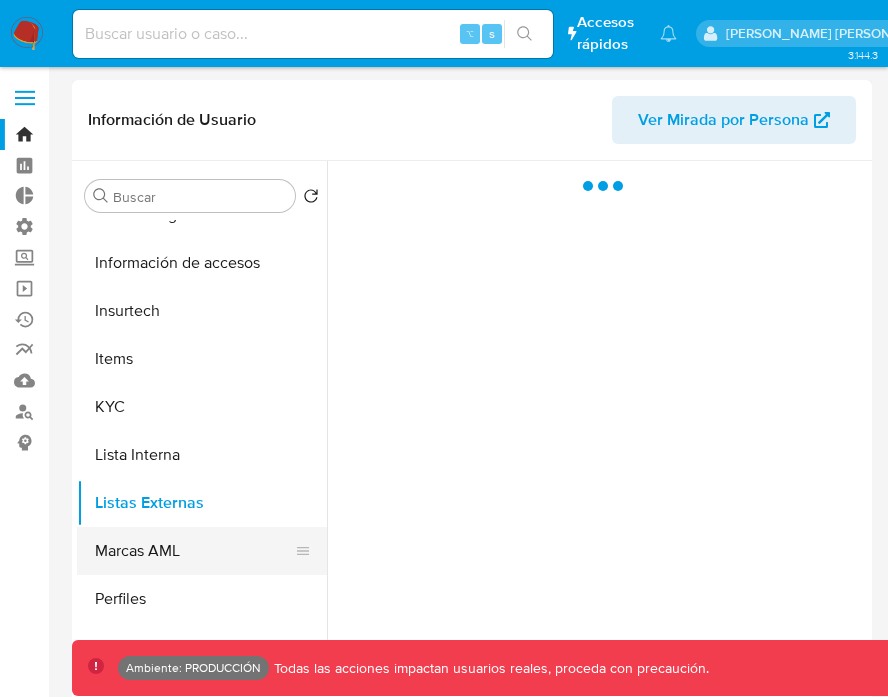 click on "Marcas AML" at bounding box center [194, 551] 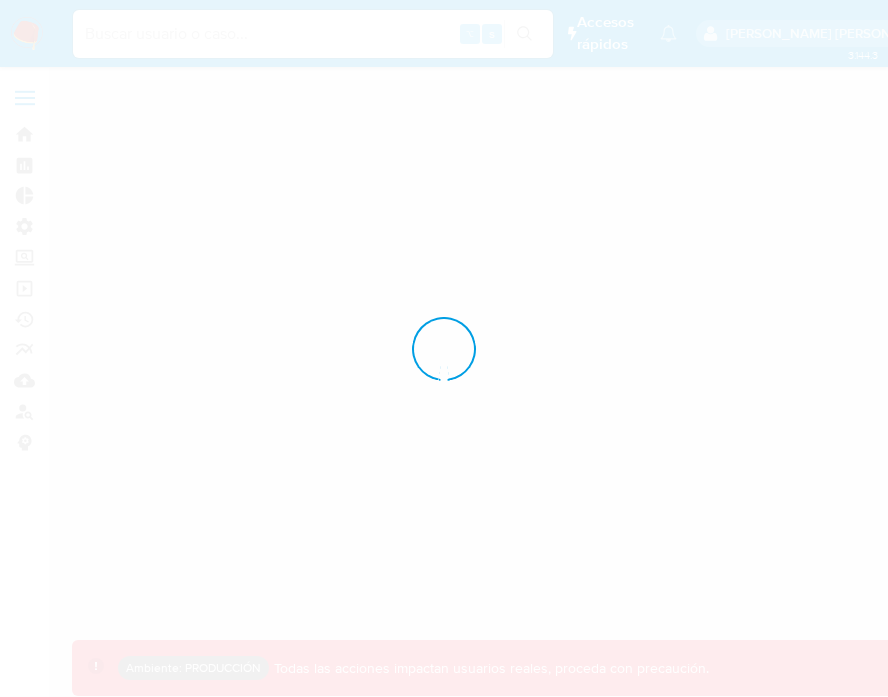 scroll, scrollTop: 0, scrollLeft: 0, axis: both 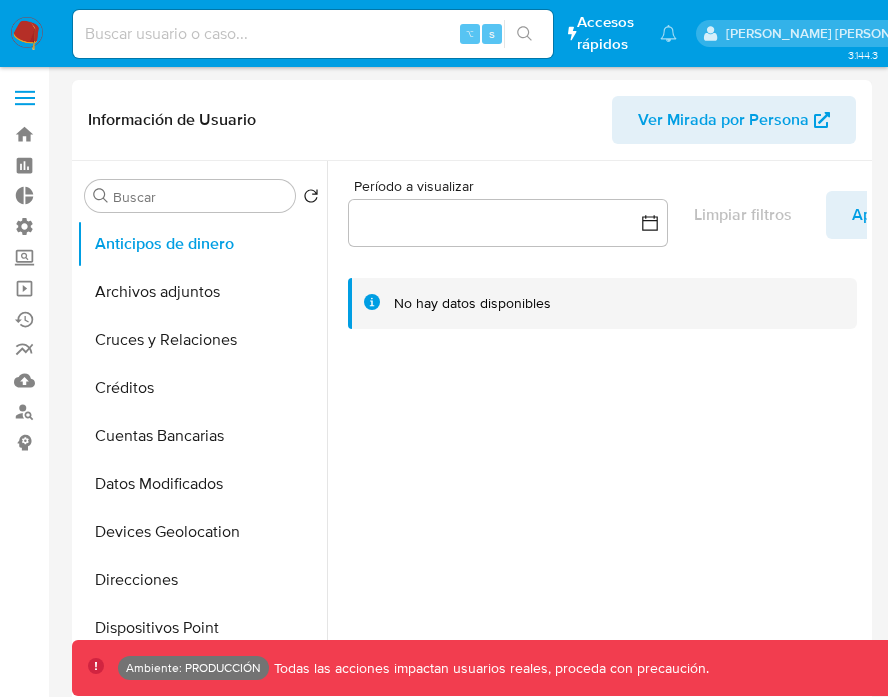 select on "10" 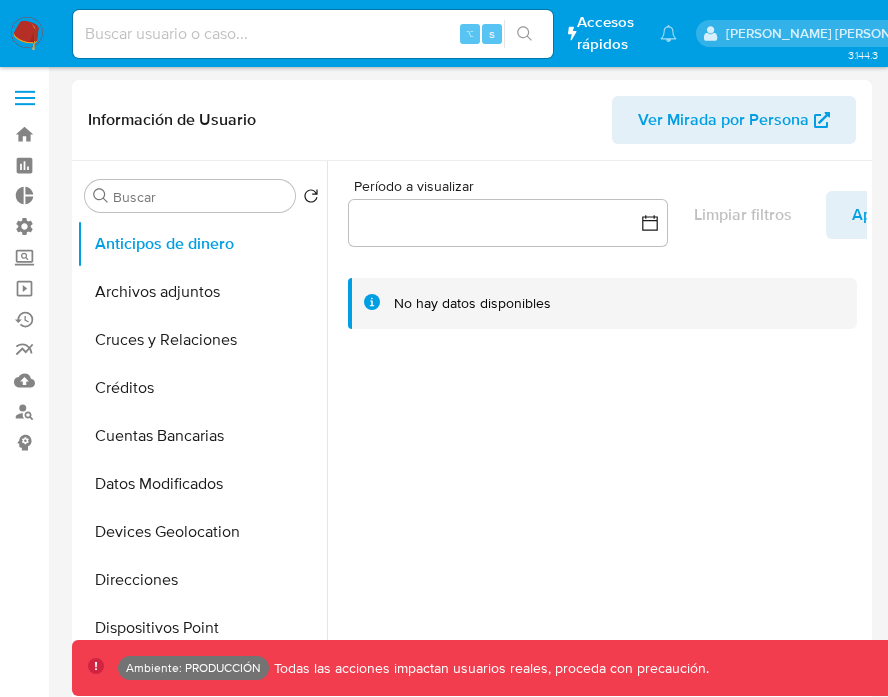 click at bounding box center (597, 417) 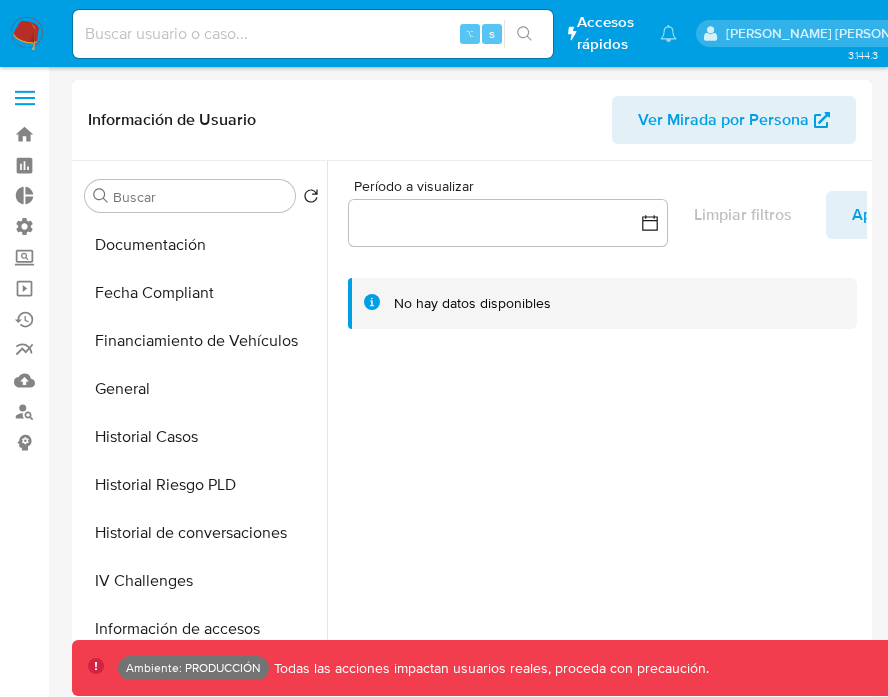 scroll, scrollTop: 845, scrollLeft: 0, axis: vertical 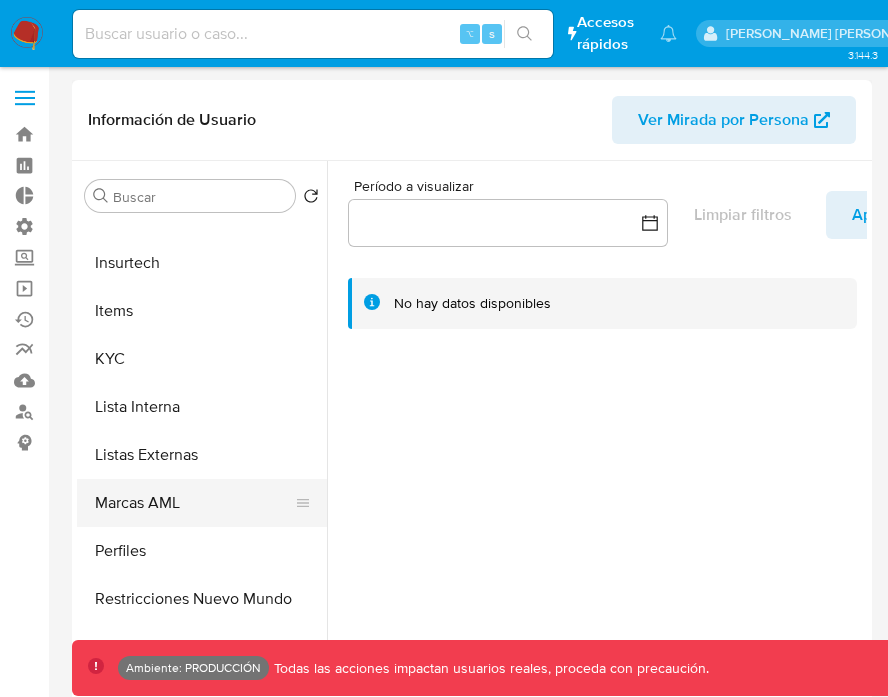 click on "Marcas AML" at bounding box center (194, 503) 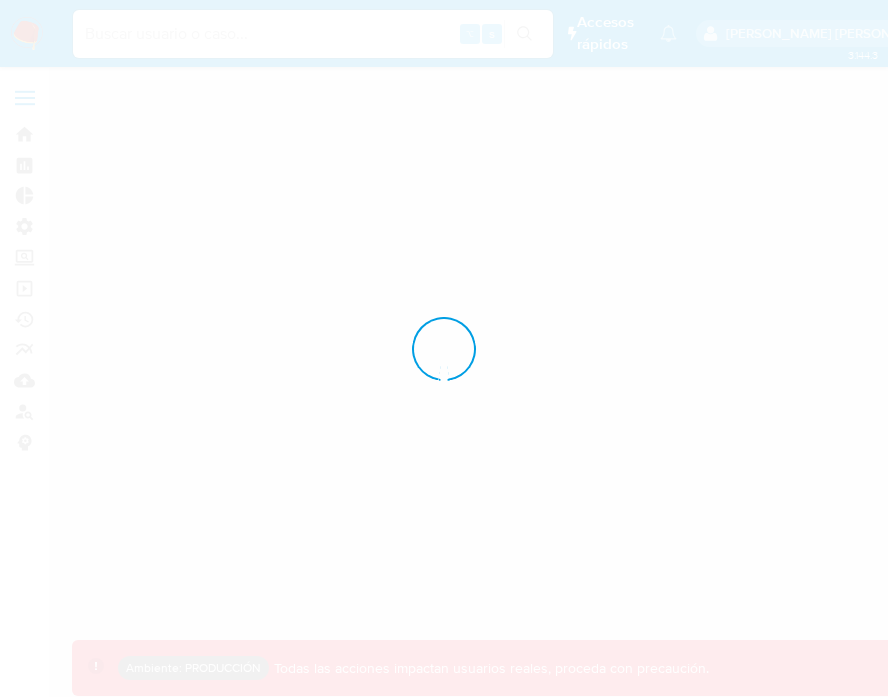 scroll, scrollTop: 0, scrollLeft: 0, axis: both 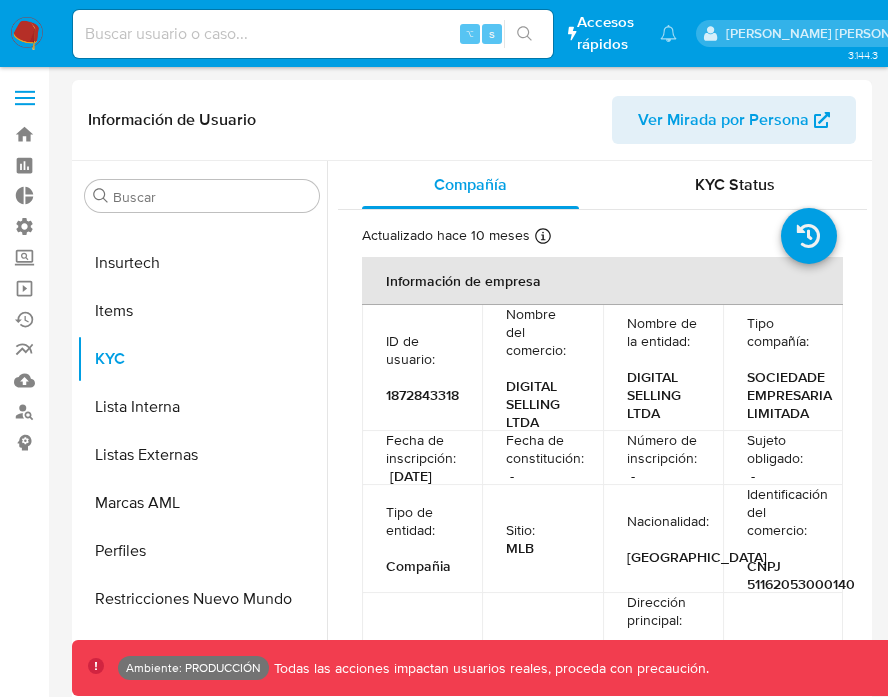 select on "10" 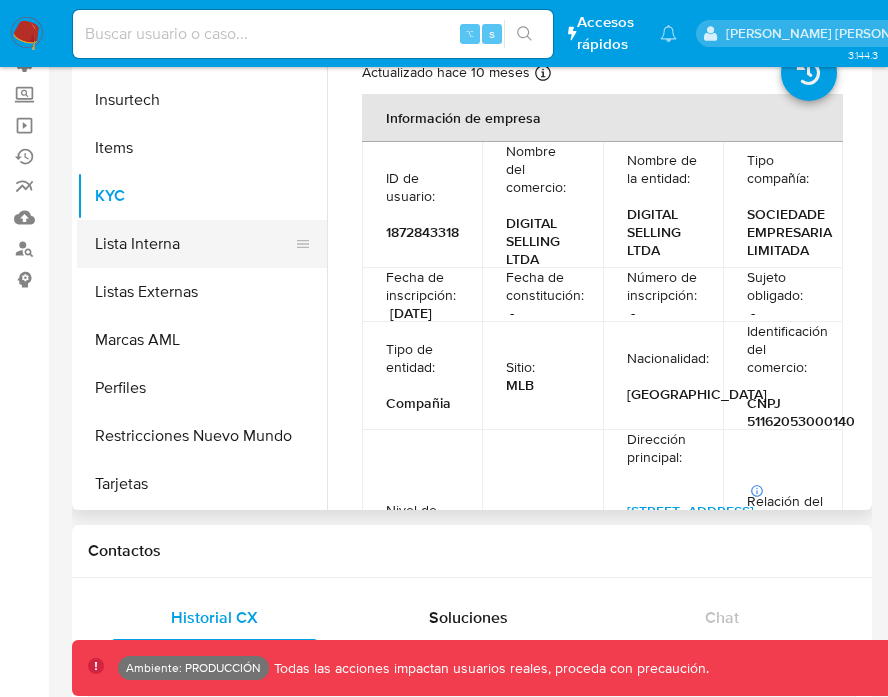 scroll, scrollTop: 278, scrollLeft: 0, axis: vertical 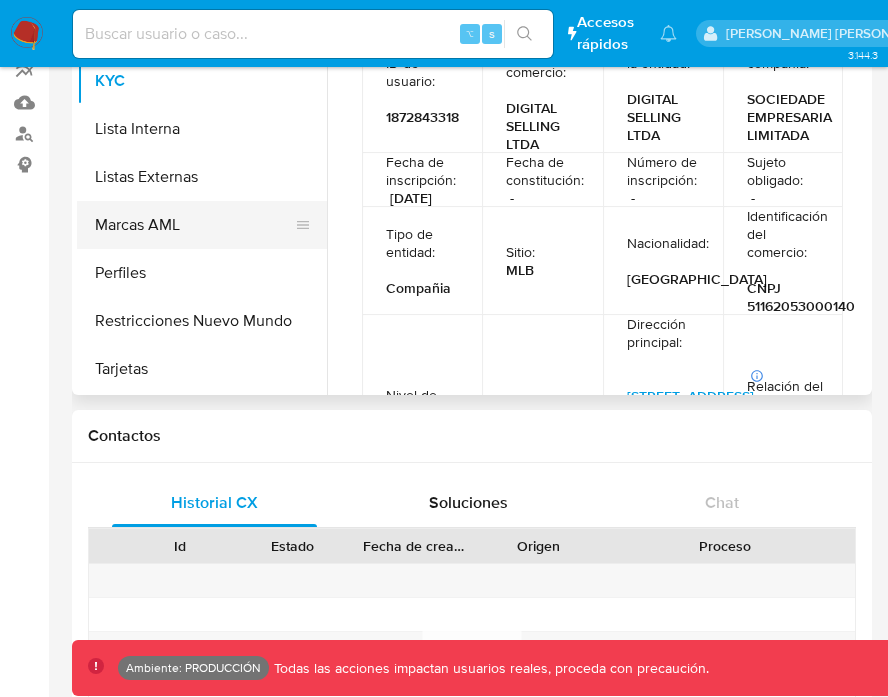 click on "Marcas AML" at bounding box center [194, 225] 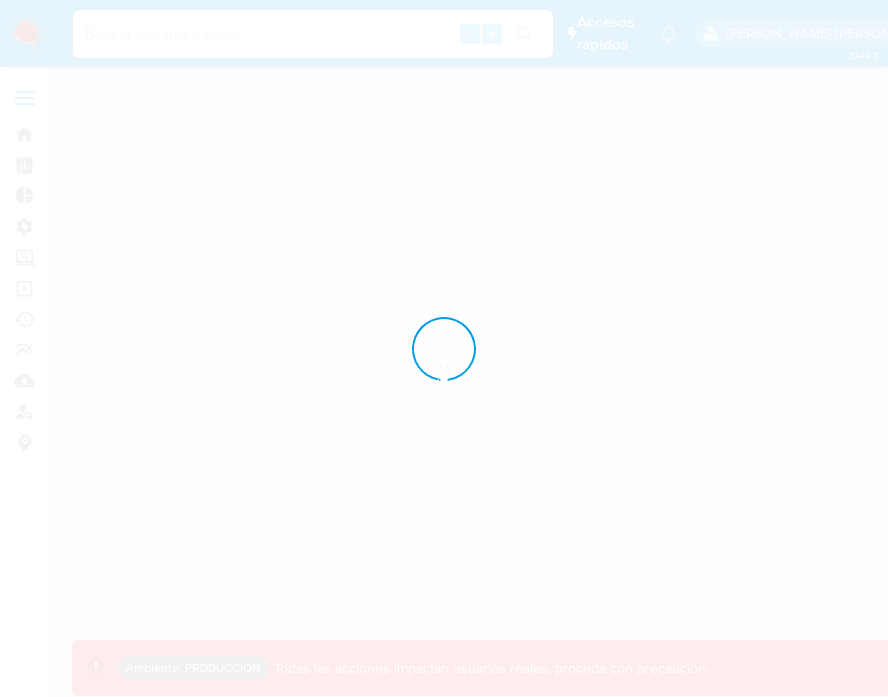 scroll, scrollTop: 0, scrollLeft: 0, axis: both 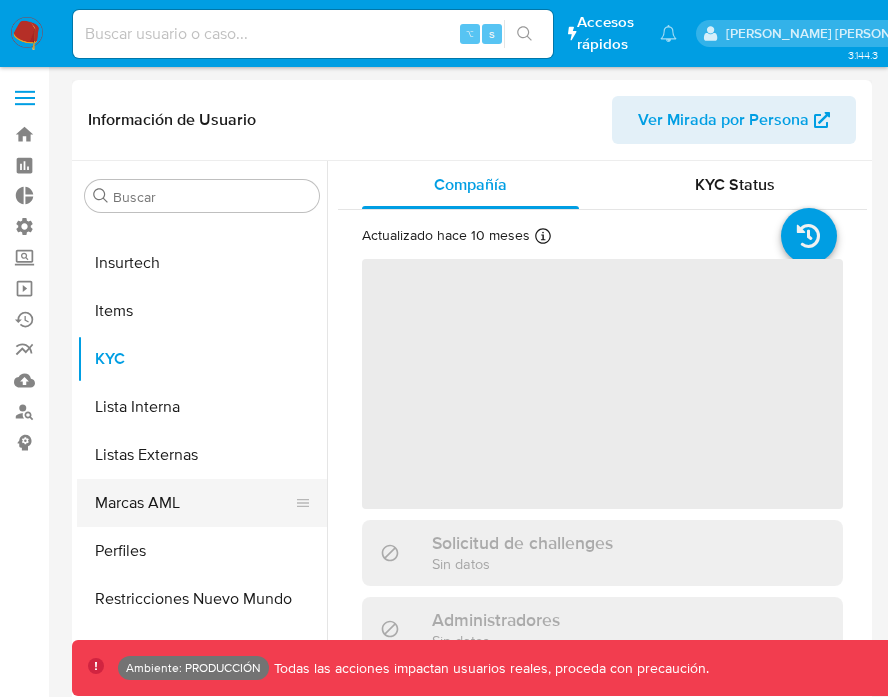 click on "Marcas AML" at bounding box center [194, 503] 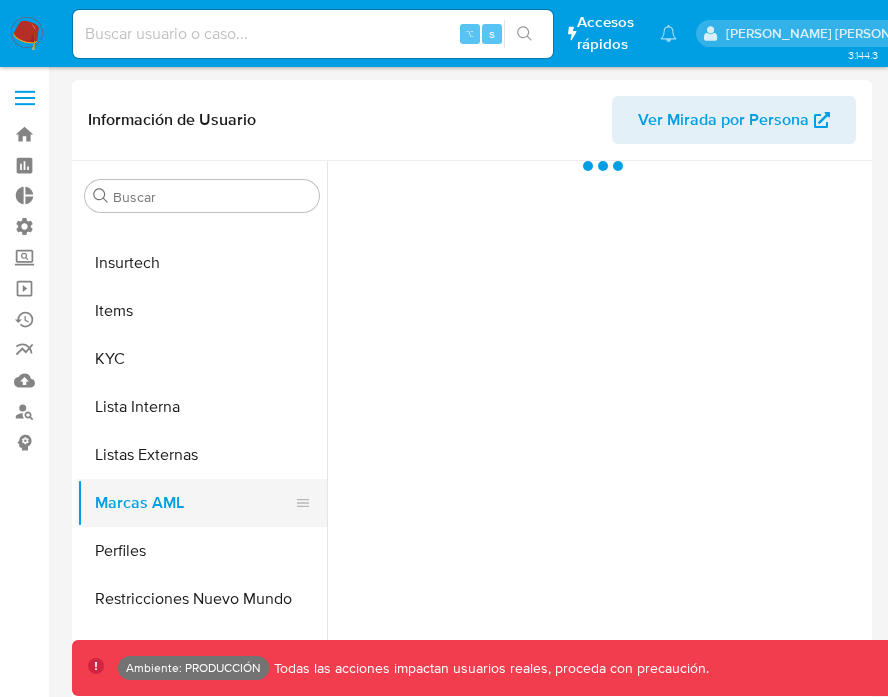 select on "10" 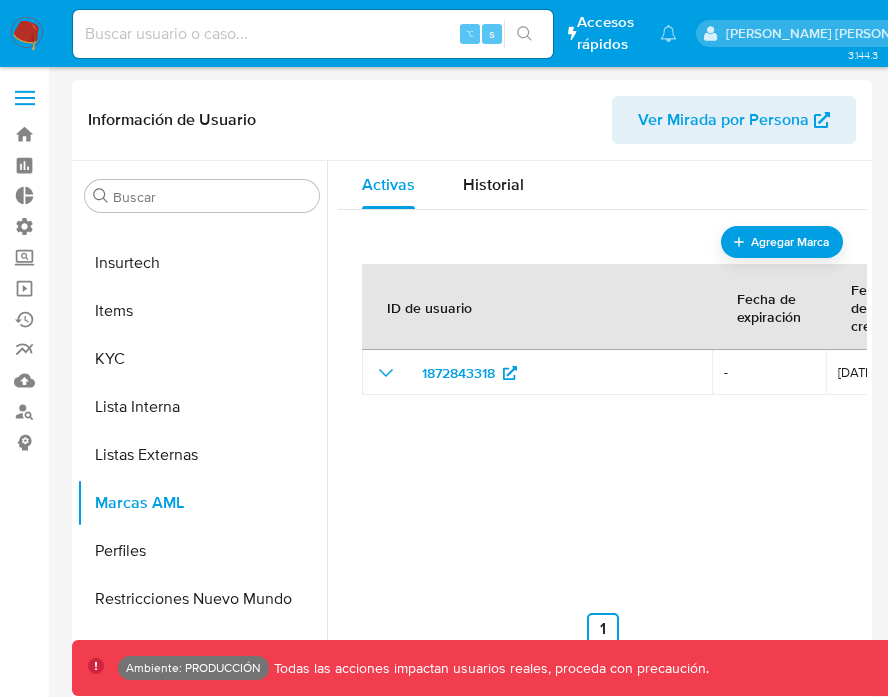 click on "Información de Usuario Ver Mirada por Persona" at bounding box center (472, 120) 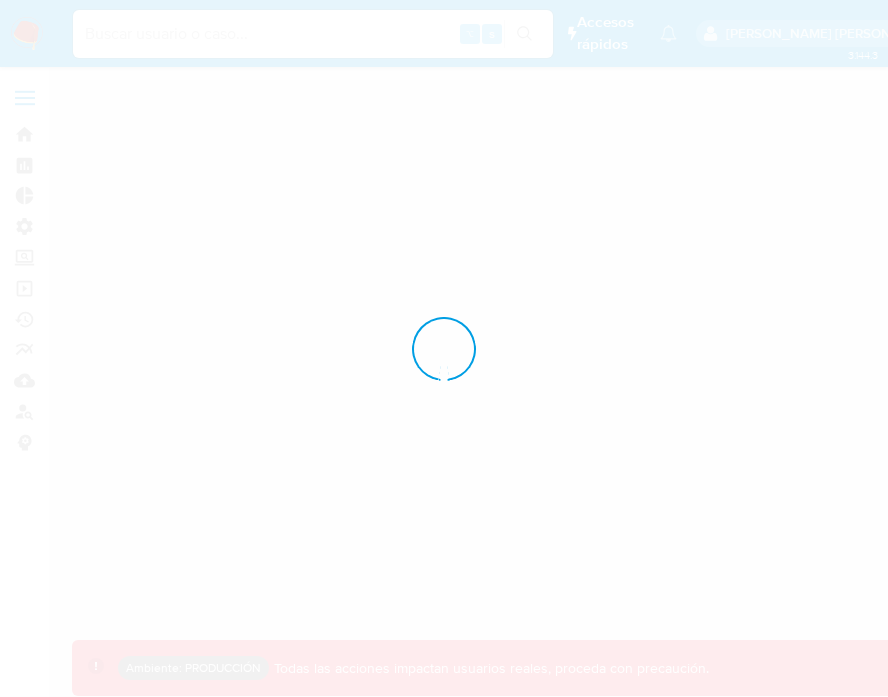 scroll, scrollTop: 0, scrollLeft: 0, axis: both 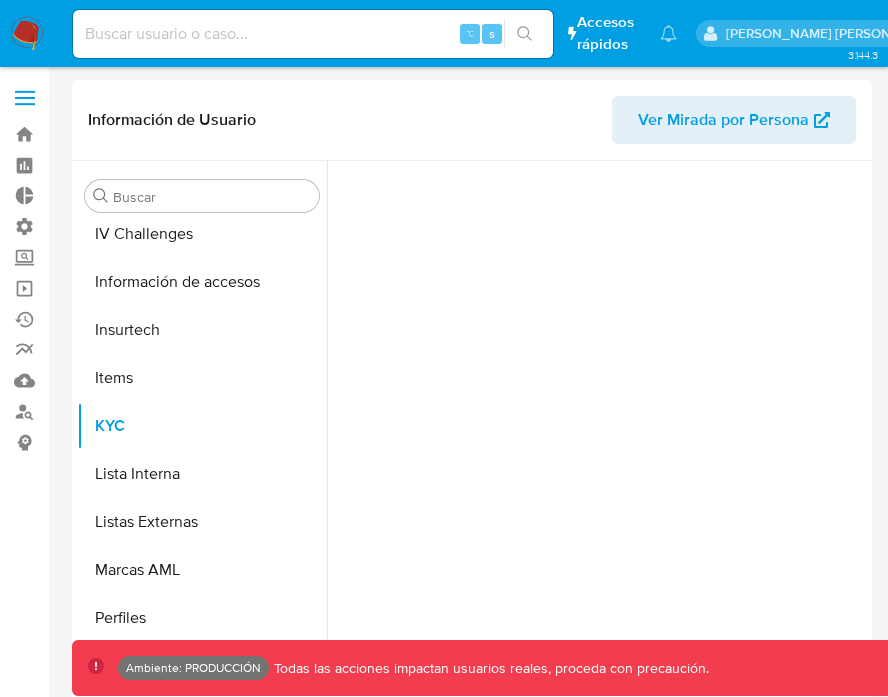 click on "Ver Mirada por Persona" at bounding box center (723, 120) 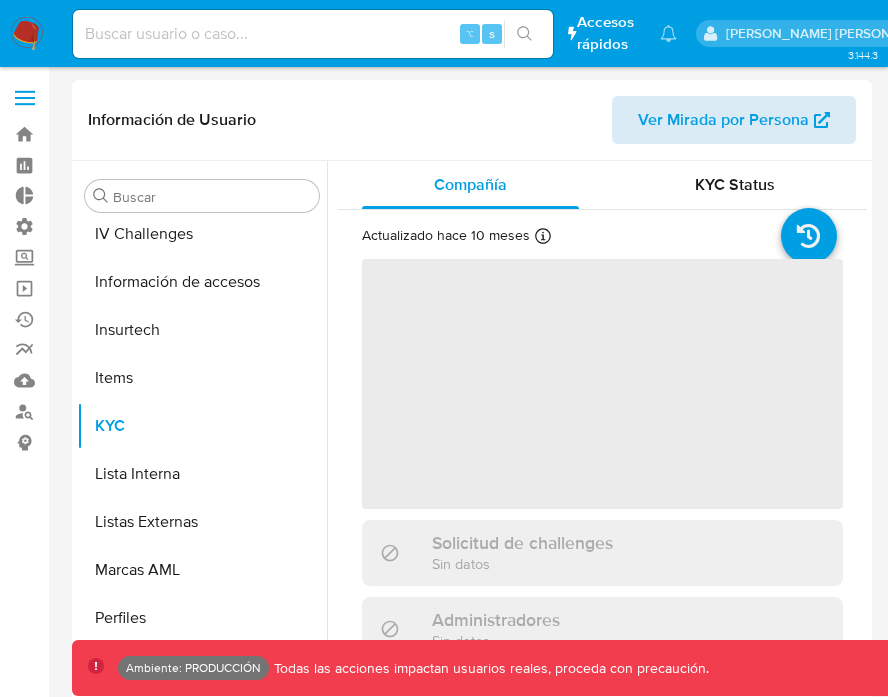 select on "10" 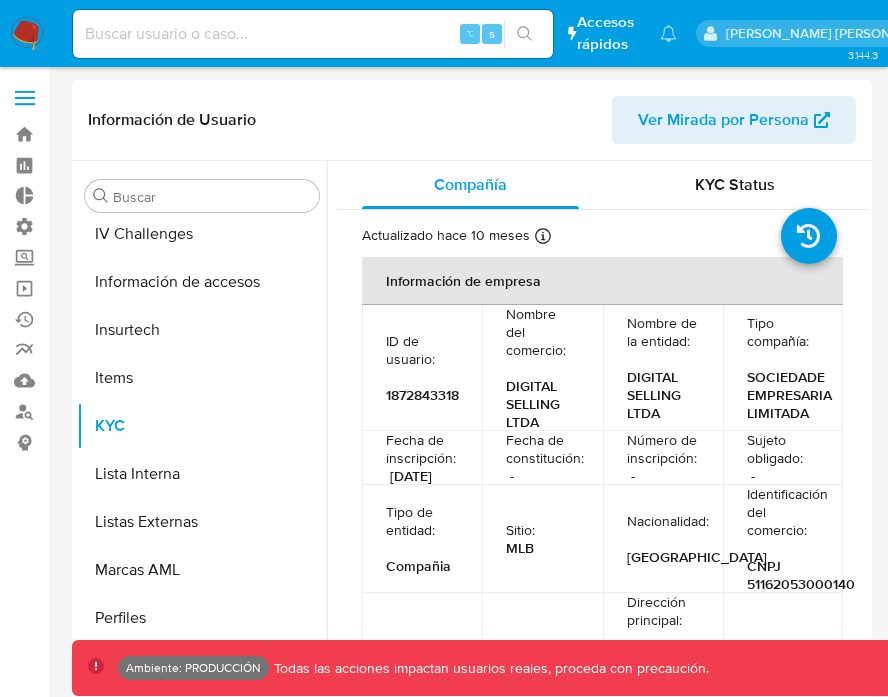 scroll, scrollTop: 845, scrollLeft: 0, axis: vertical 